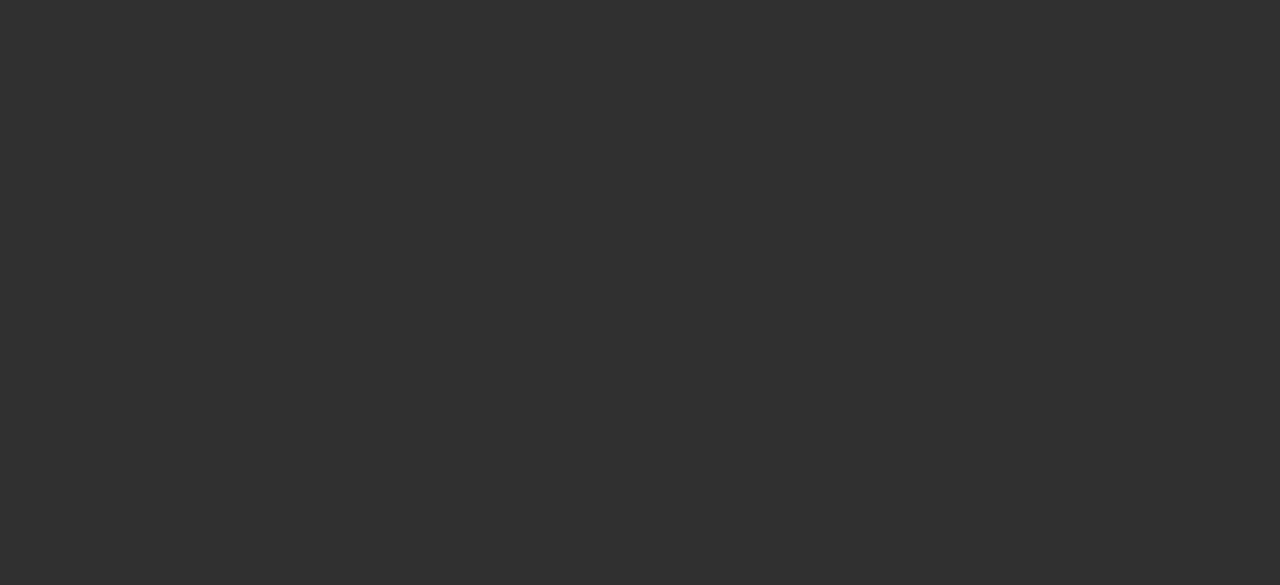 scroll, scrollTop: 0, scrollLeft: 0, axis: both 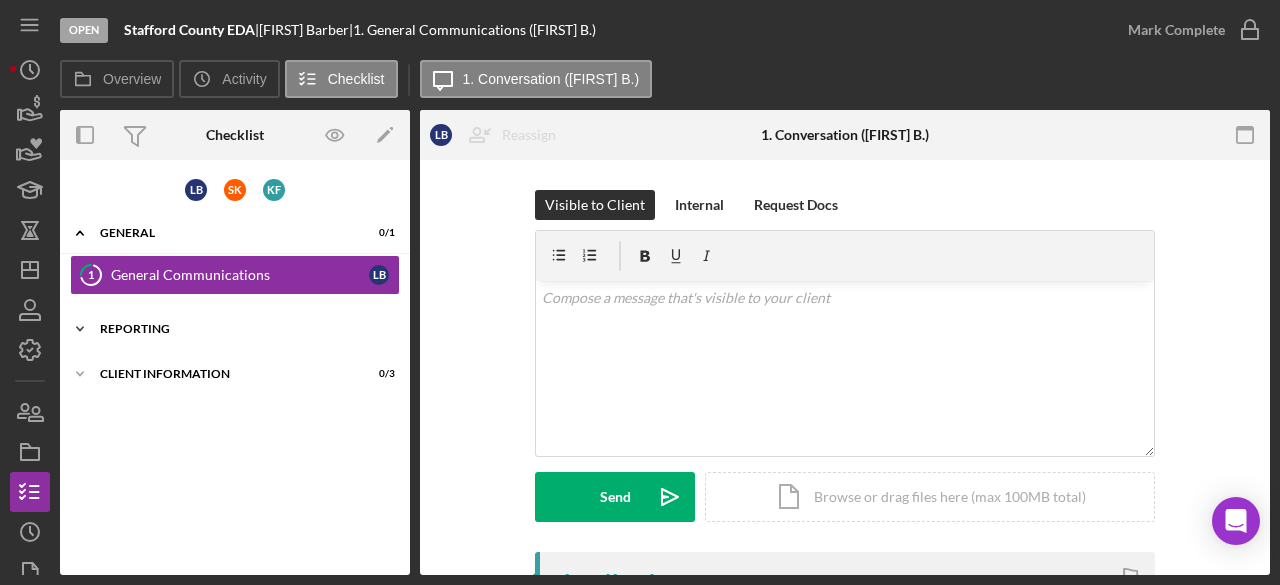 click on "Reporting" at bounding box center (242, 329) 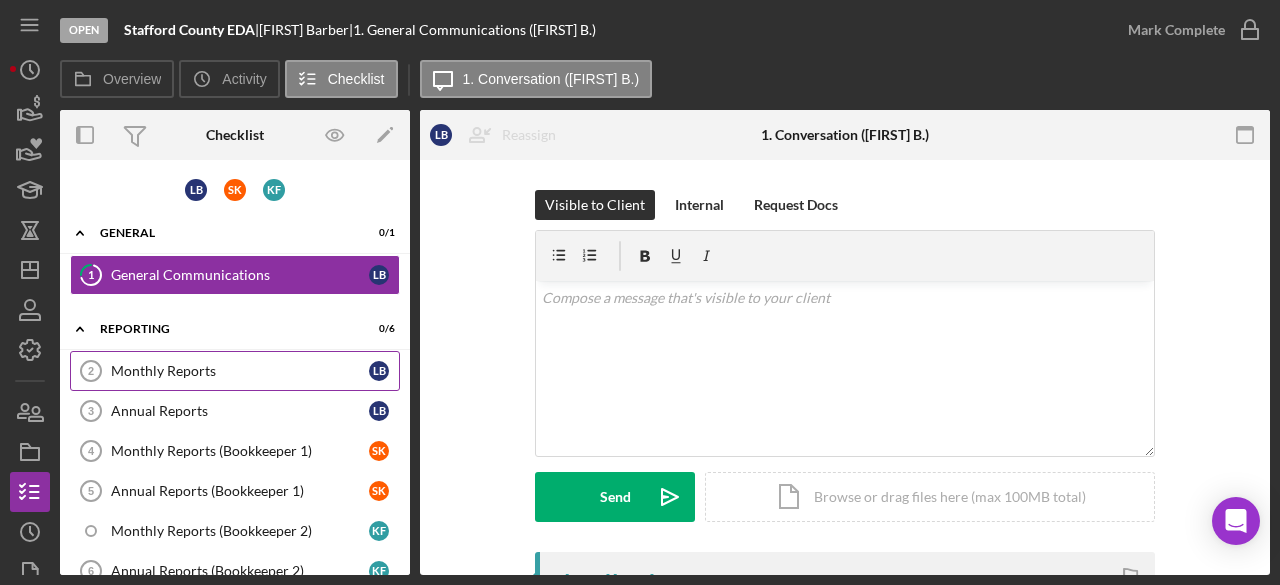 click on "Monthly Reports" at bounding box center [240, 371] 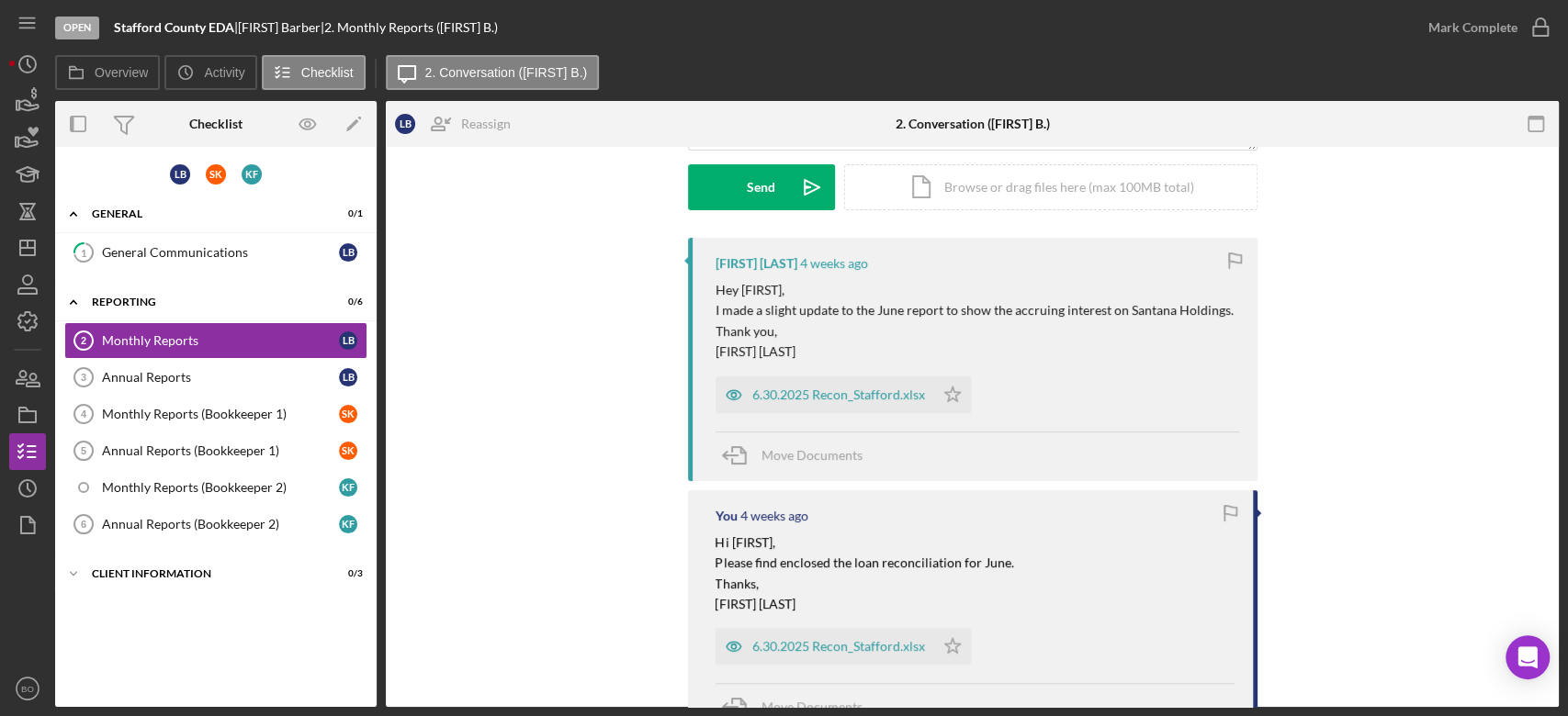 scroll, scrollTop: 0, scrollLeft: 0, axis: both 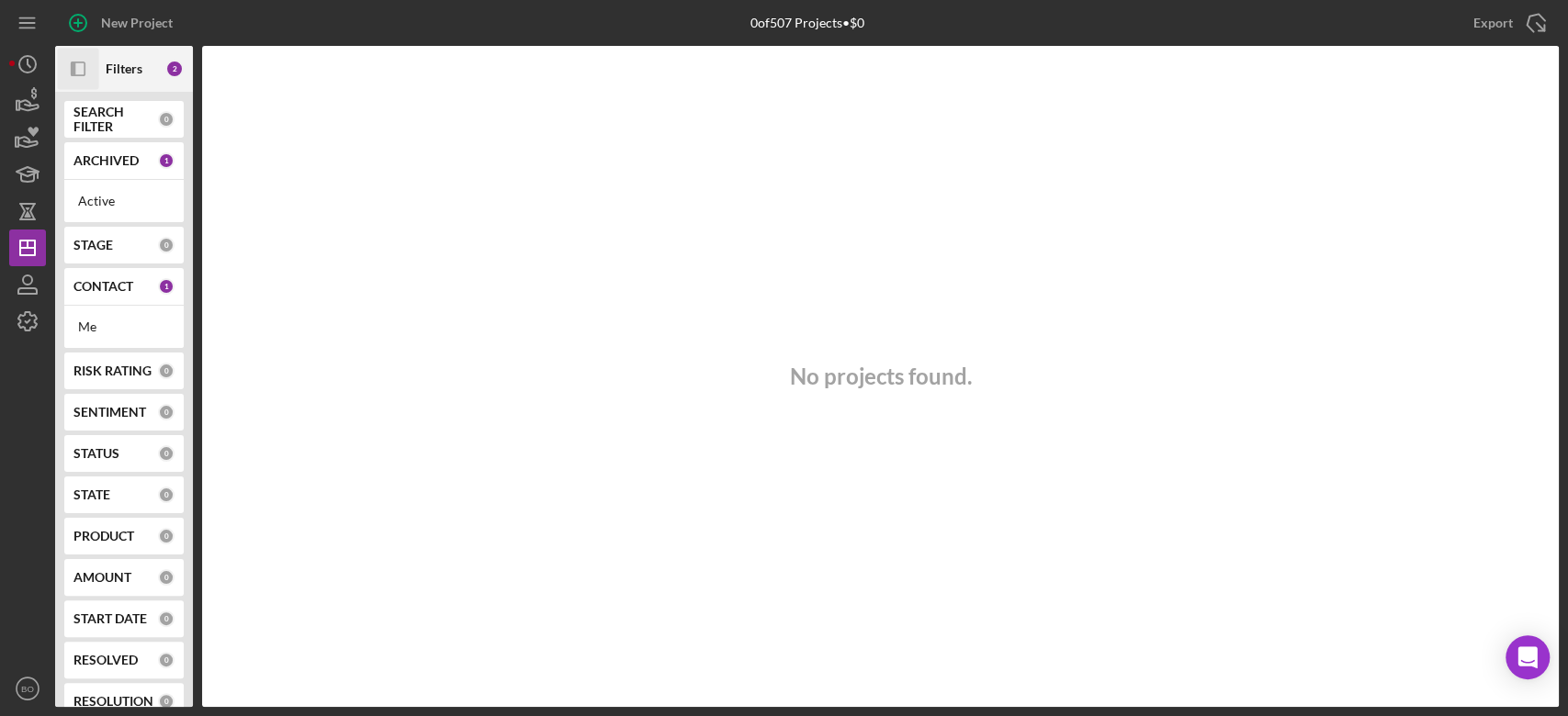 click 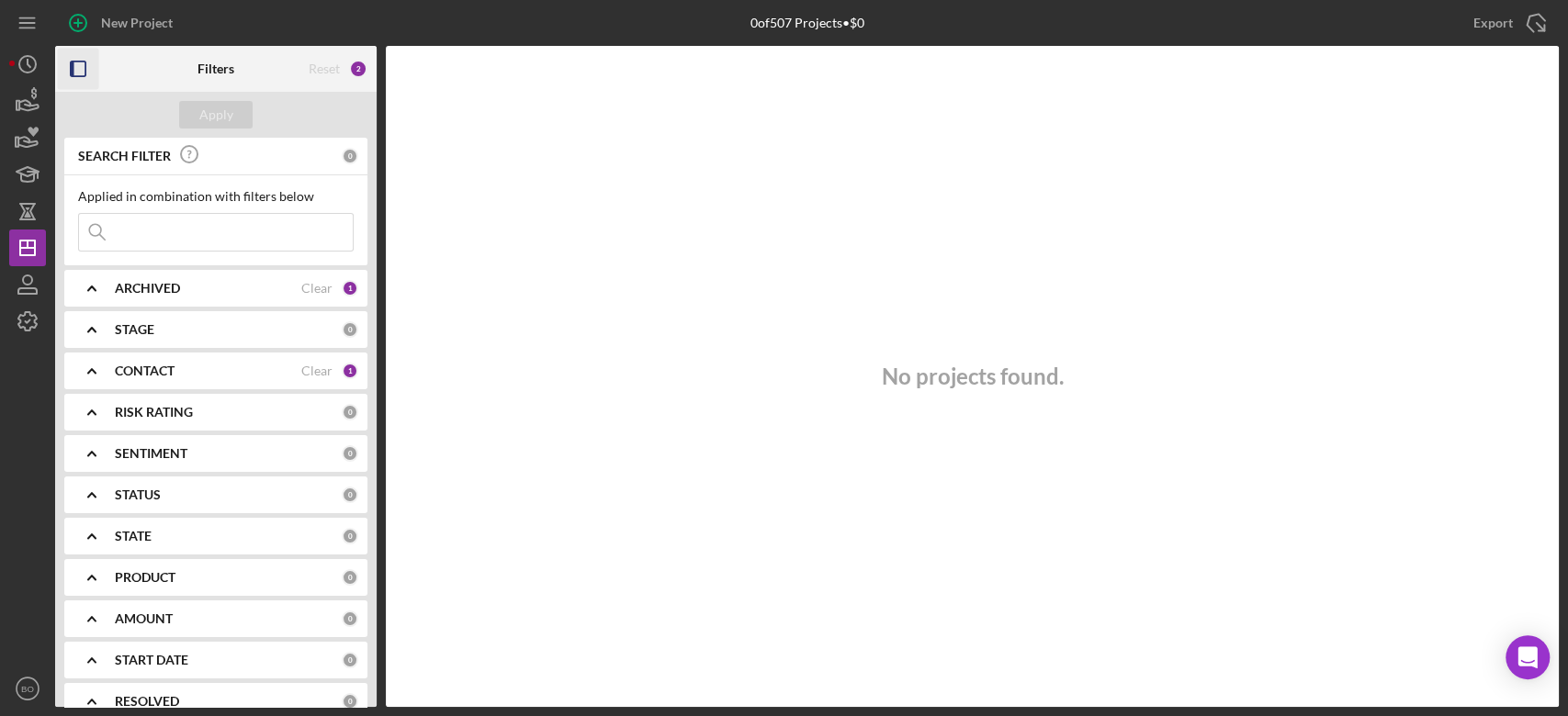 click on "CONTACT   Clear 1" at bounding box center [236, 371] 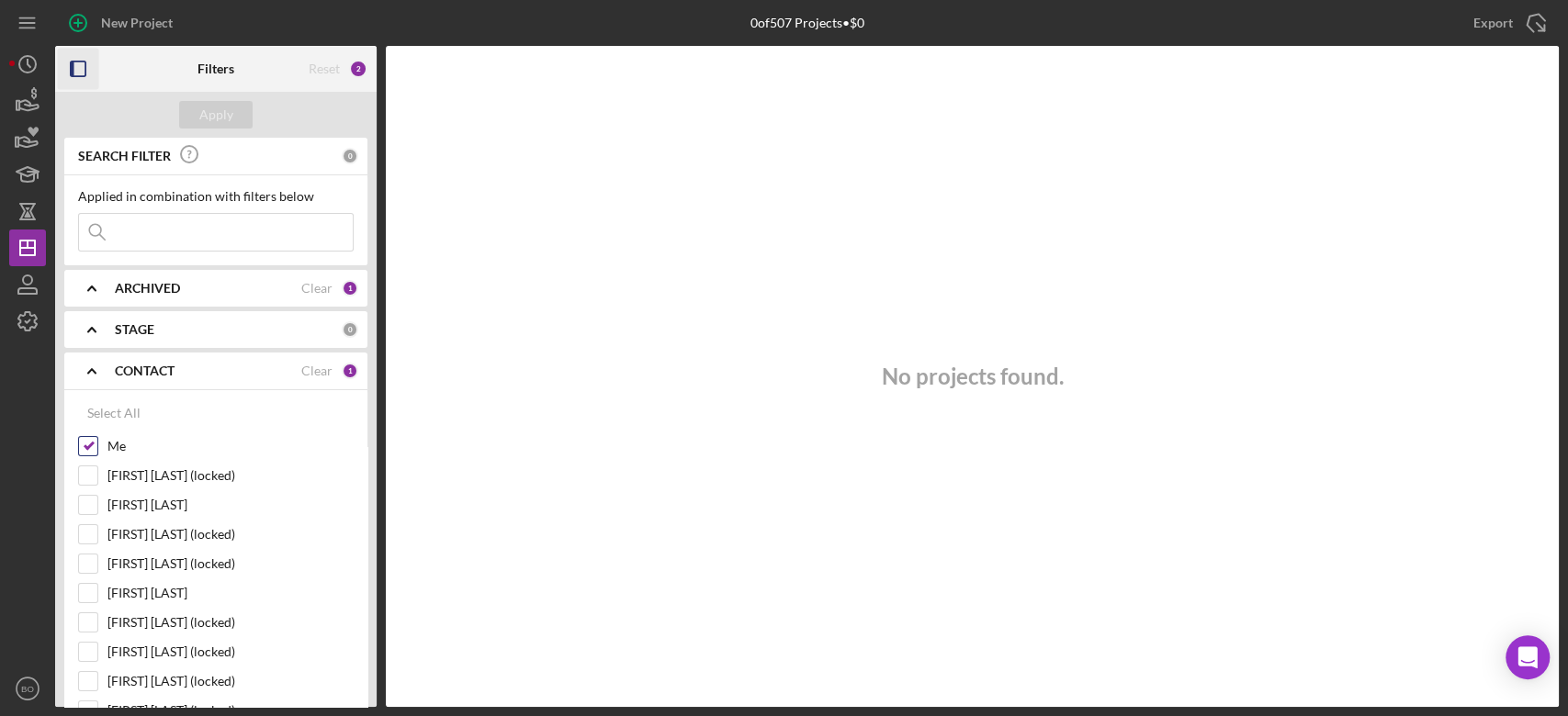 click on "Me" at bounding box center [88, 446] 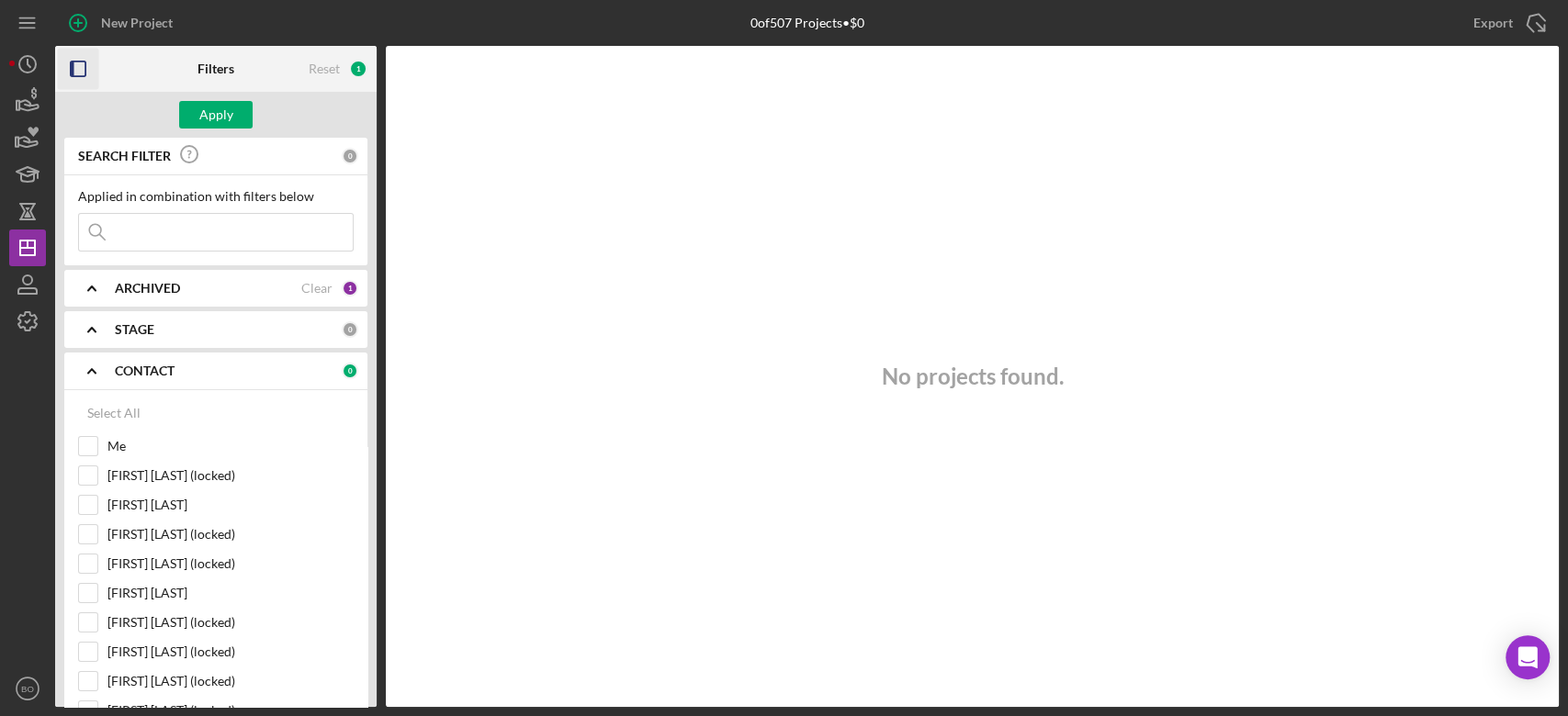 click on "ARCHIVED" at bounding box center (208, 288) 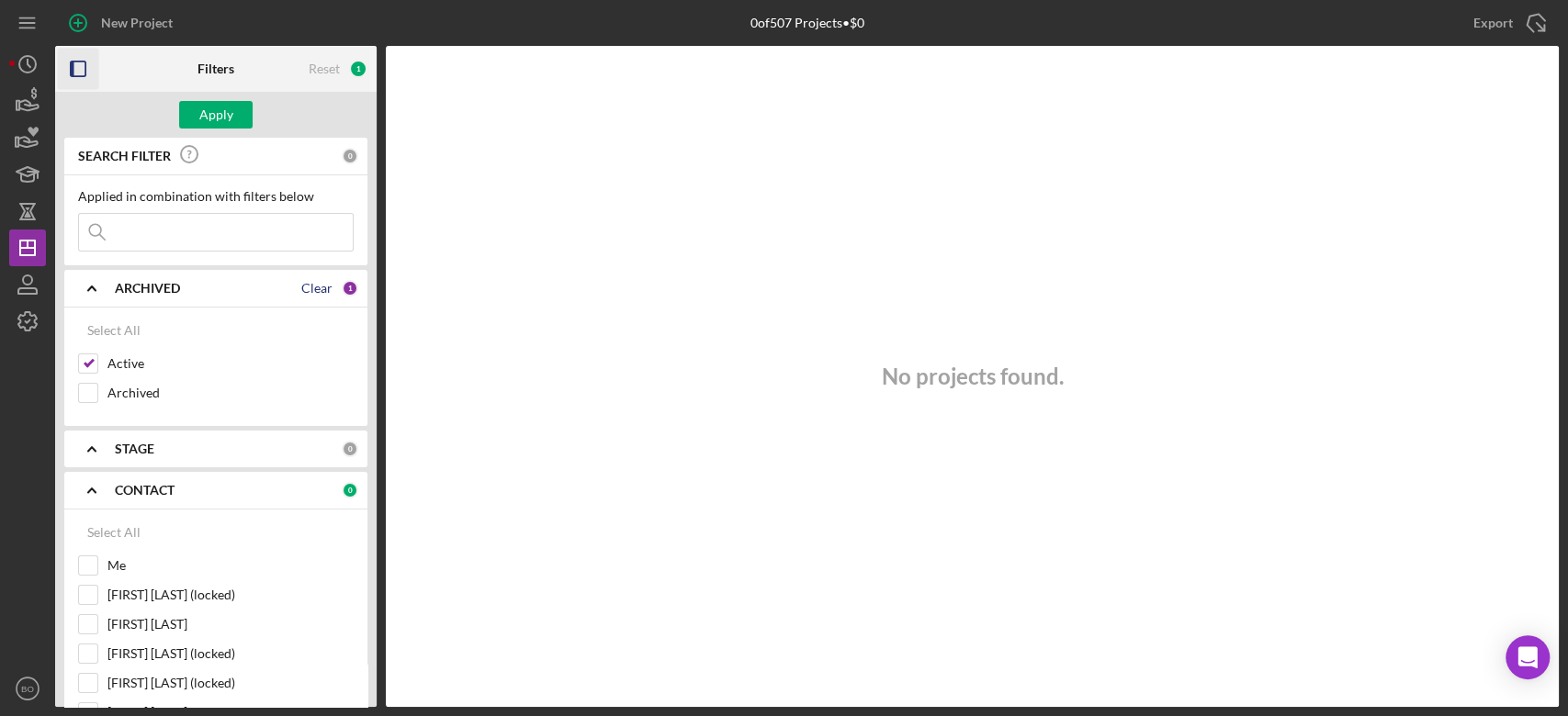 click on "Clear" at bounding box center (317, 288) 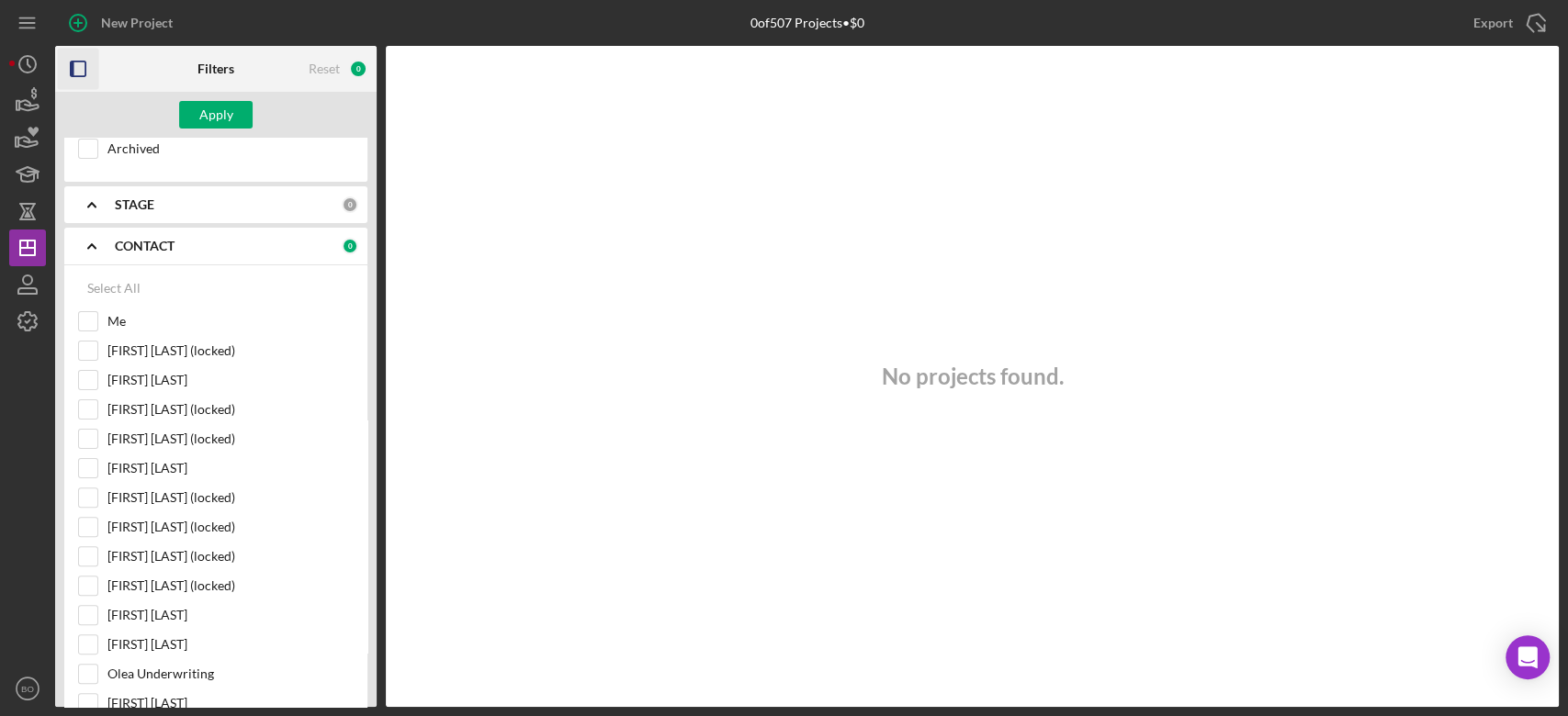 scroll, scrollTop: 0, scrollLeft: 0, axis: both 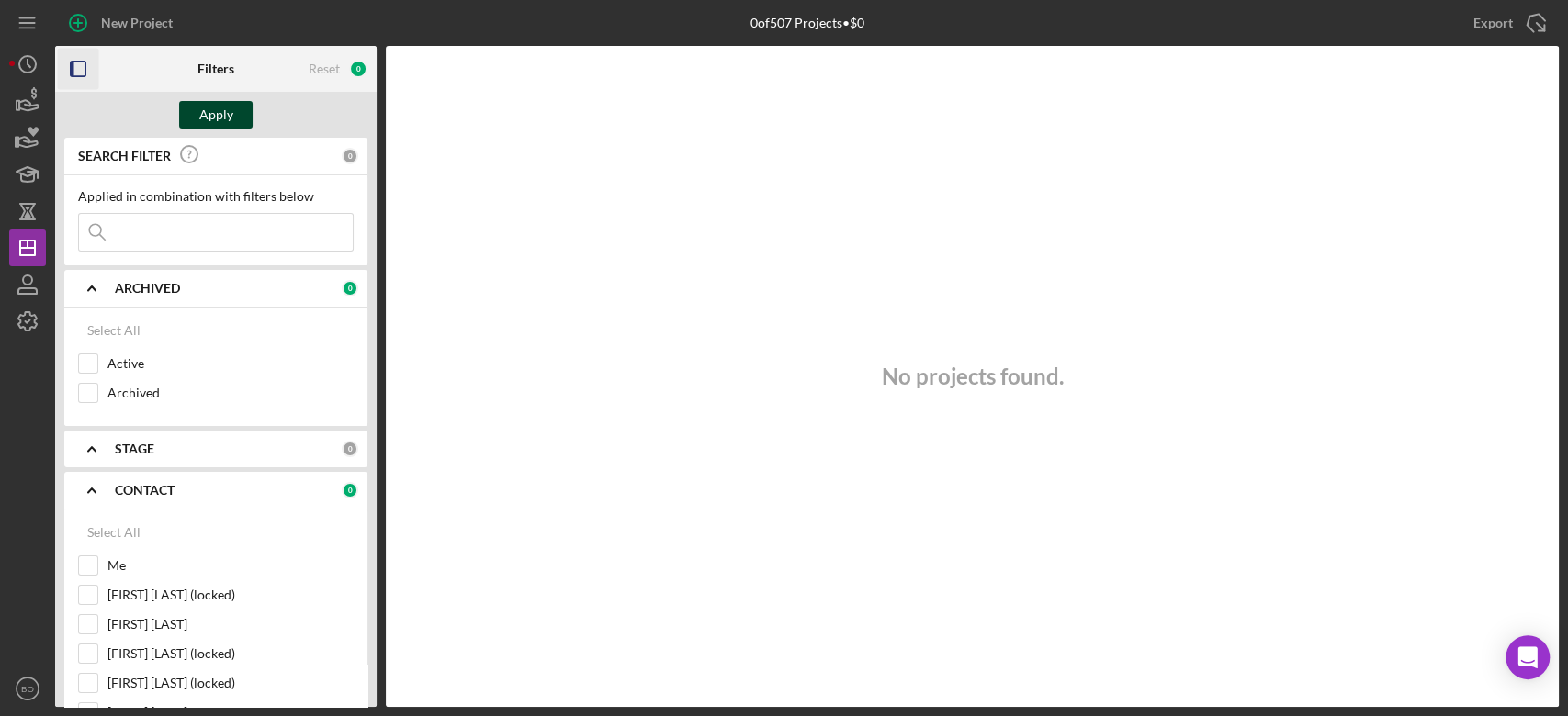 click on "Apply" at bounding box center (216, 115) 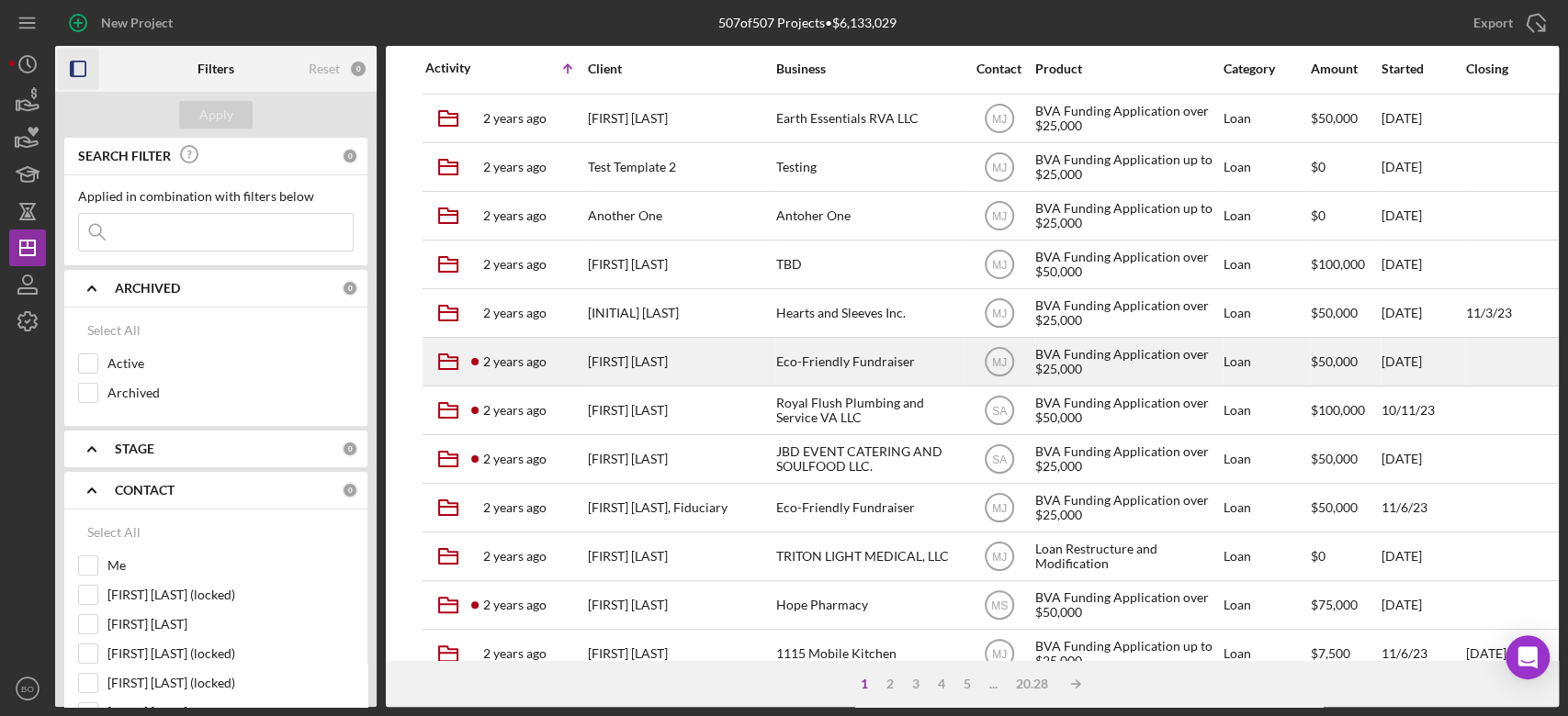 scroll, scrollTop: 0, scrollLeft: 0, axis: both 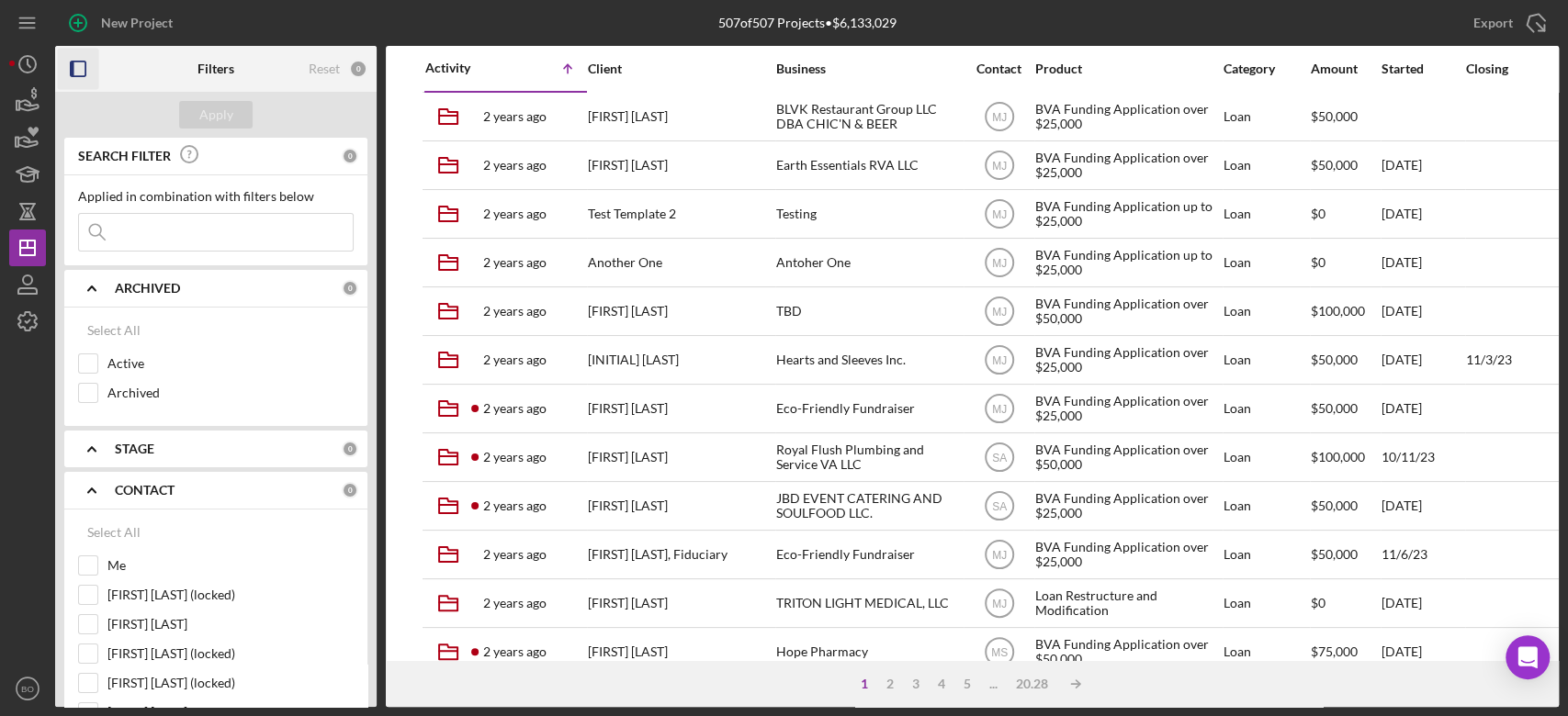 click on "Icon/Table Sort Arrow" 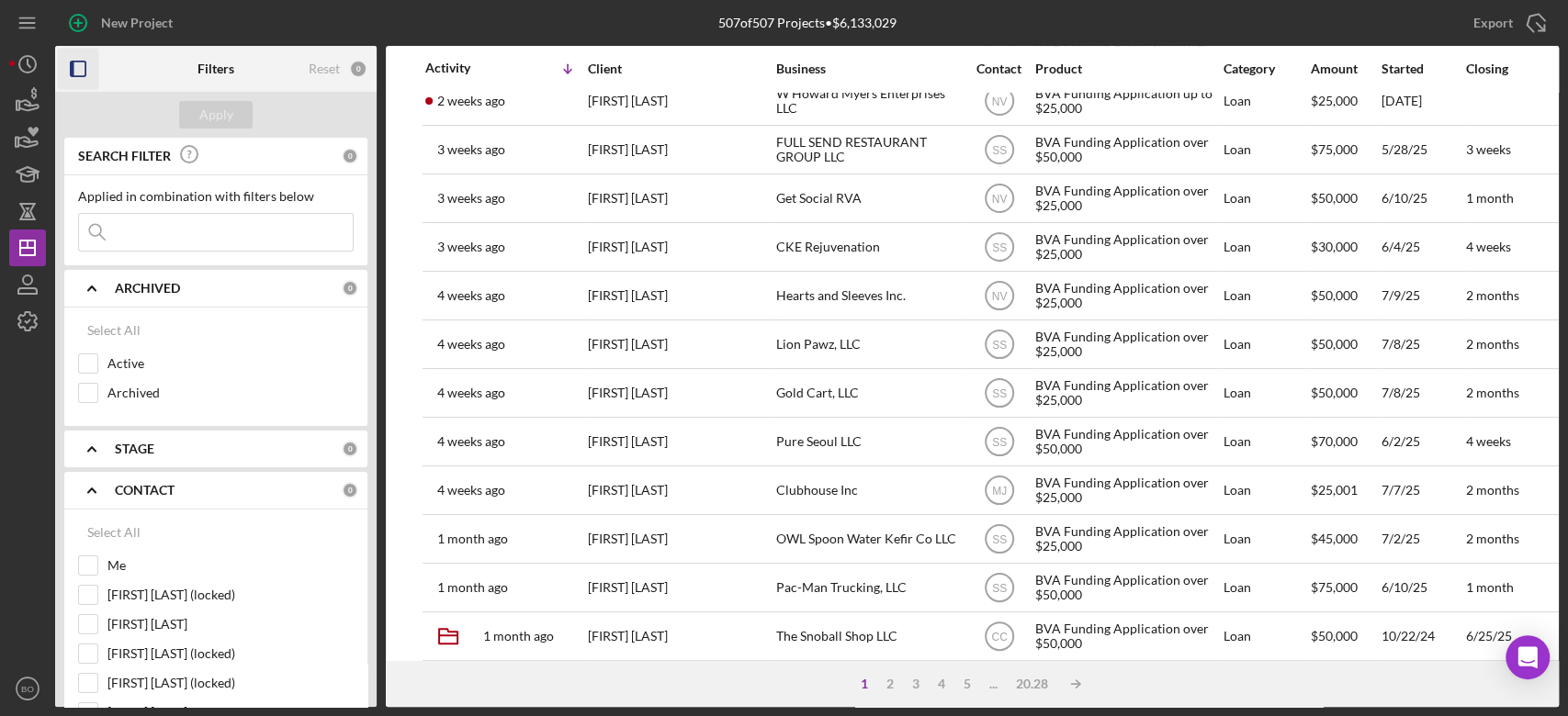scroll, scrollTop: 682, scrollLeft: 0, axis: vertical 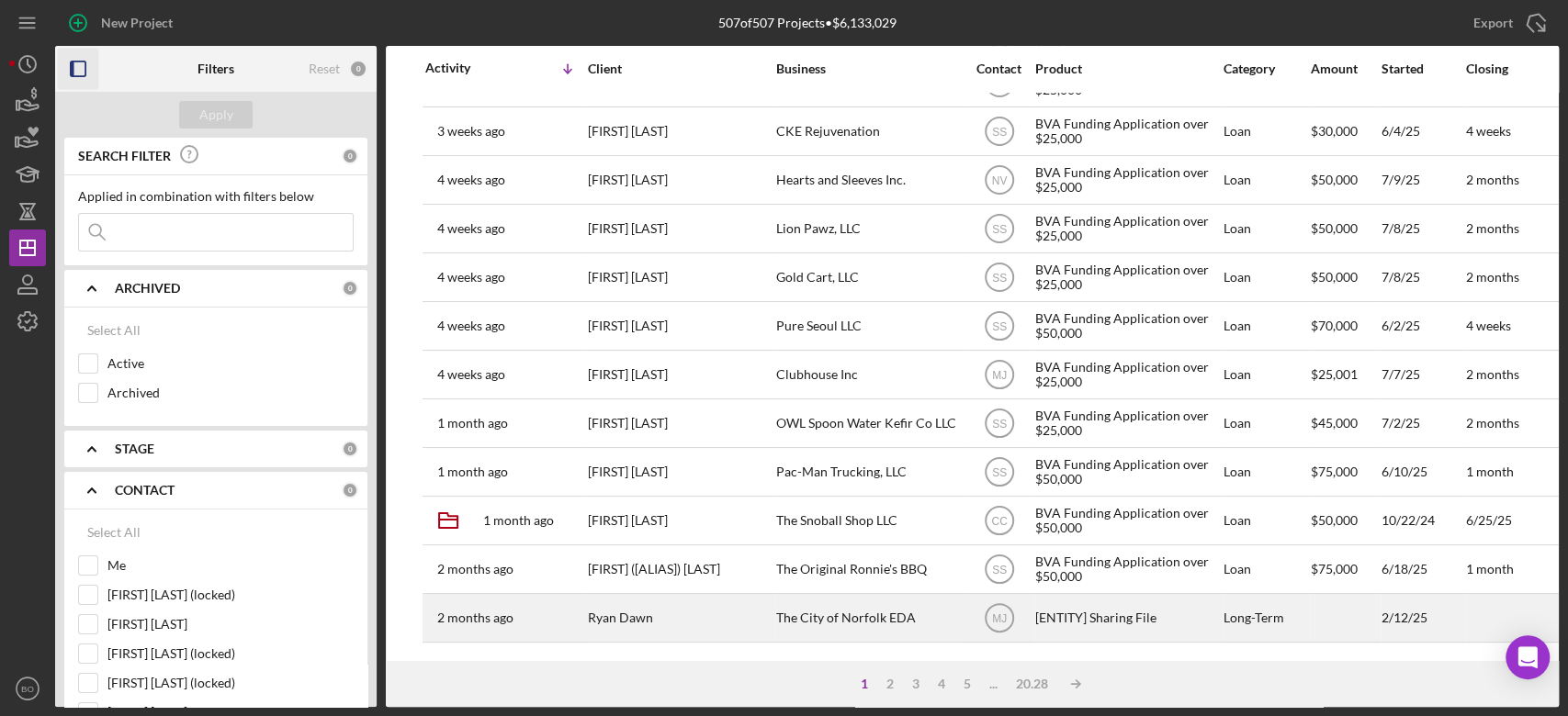 click on "The City of Norfolk EDA" at bounding box center [868, 618] 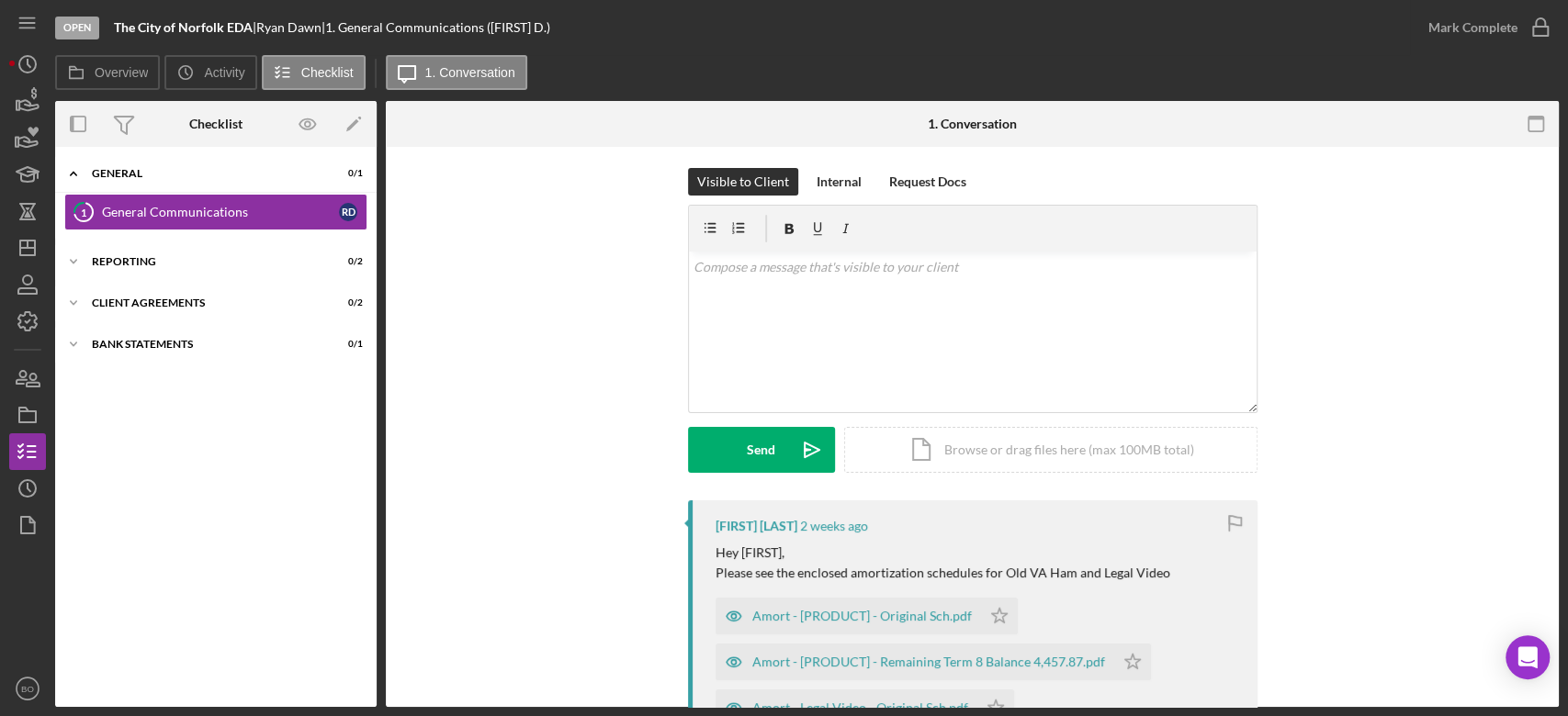 scroll, scrollTop: 0, scrollLeft: 0, axis: both 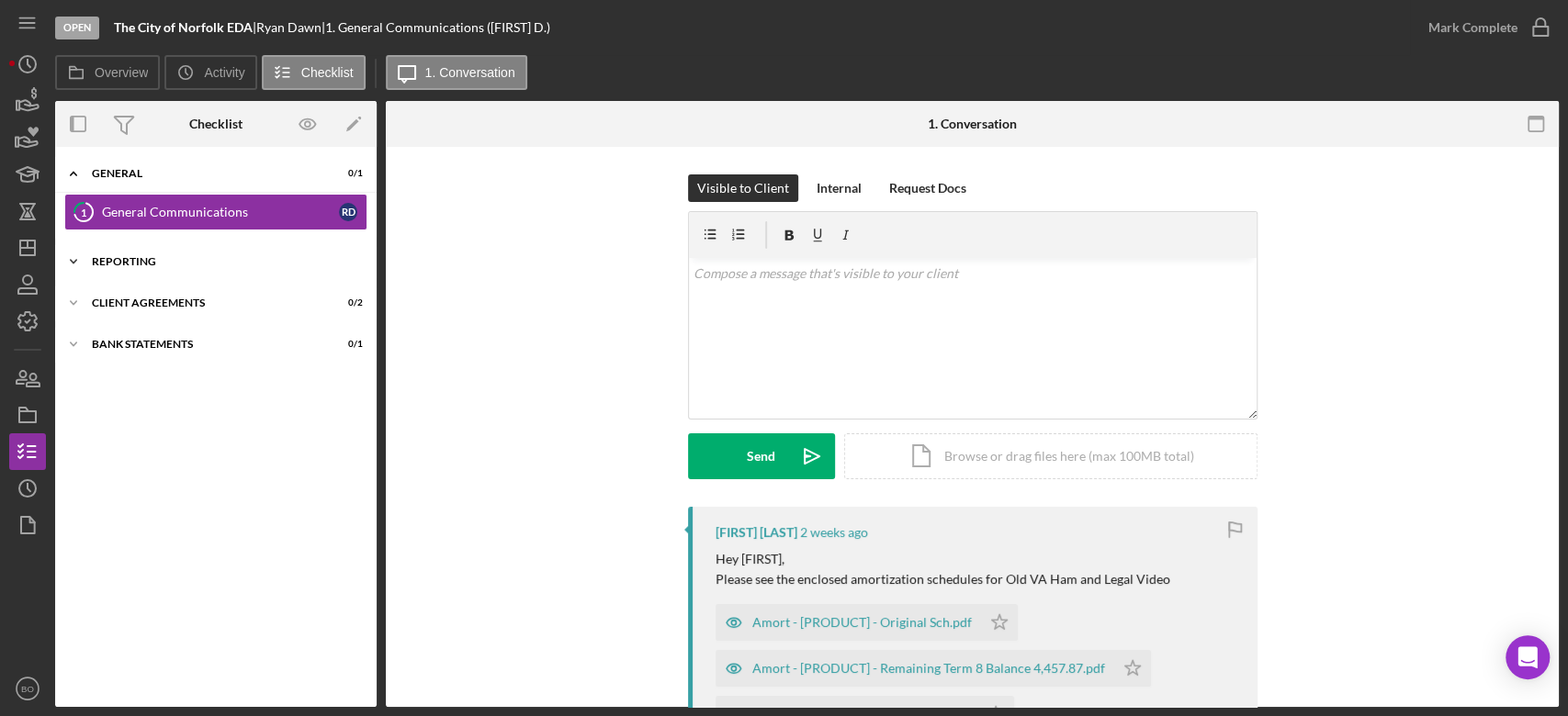 click on "Reporting" at bounding box center (222, 262) 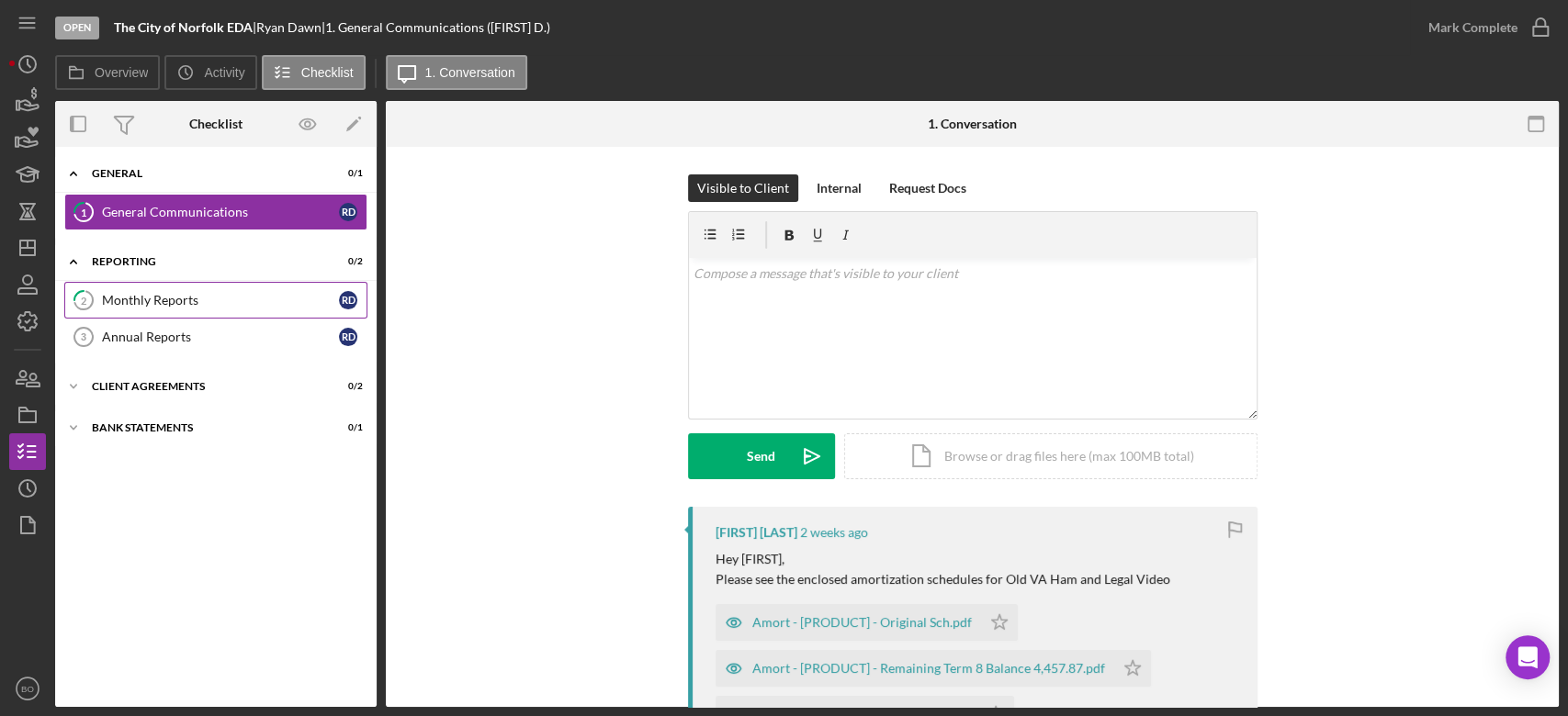 click on "2 Monthly Reports R D" at bounding box center [216, 300] 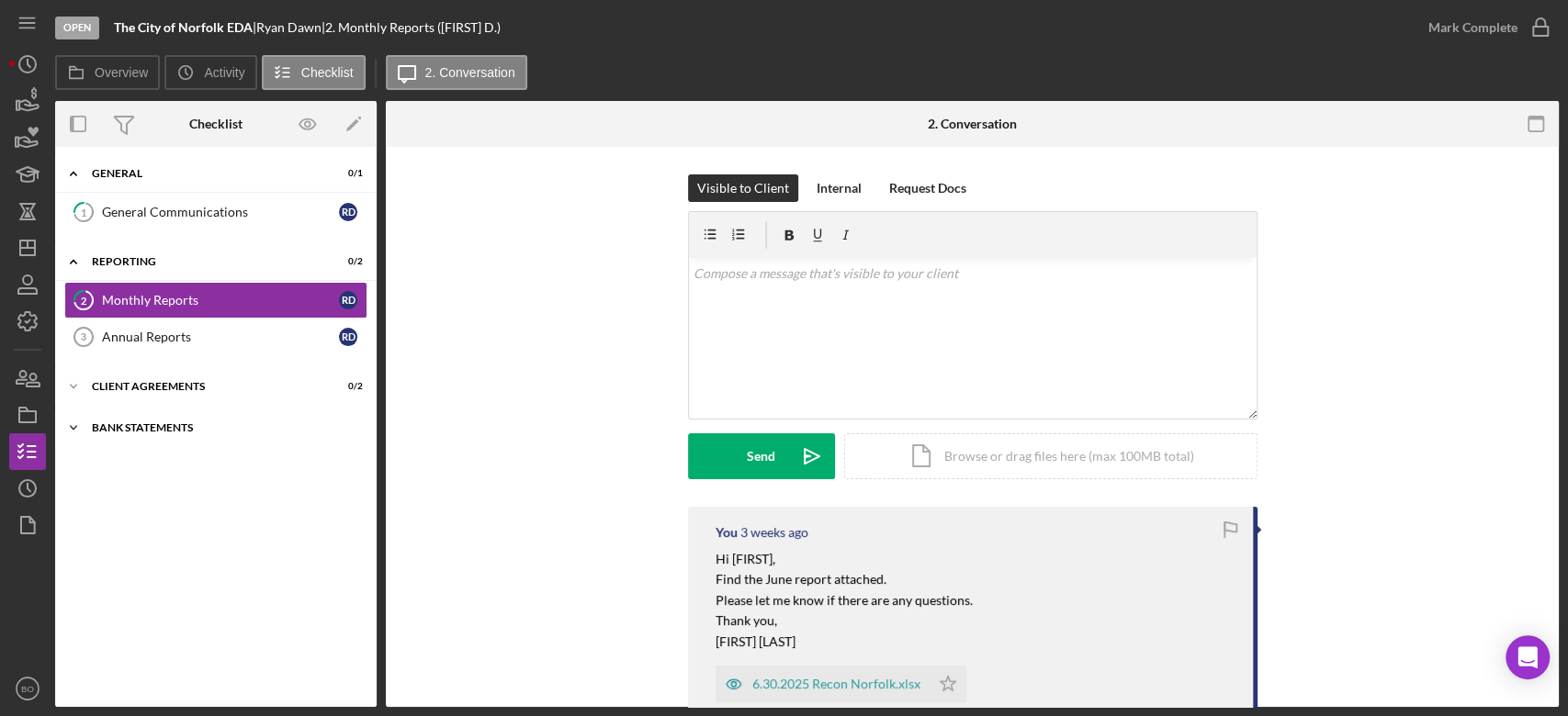 click on "Icon/Expander Bank Statements 0 / 1" at bounding box center (216, 428) 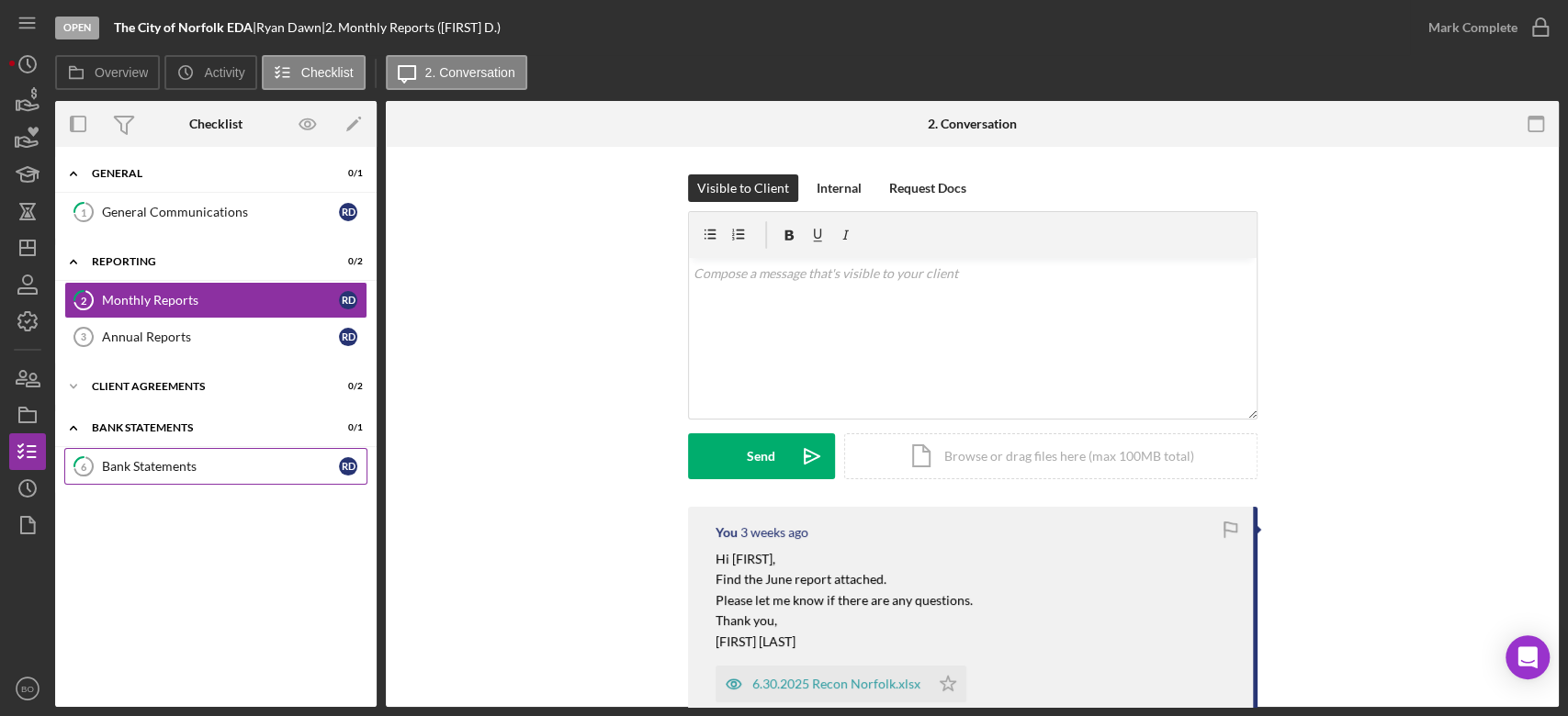 click on "6 Bank Statements [INITIAL] [LAST]" at bounding box center [216, 466] 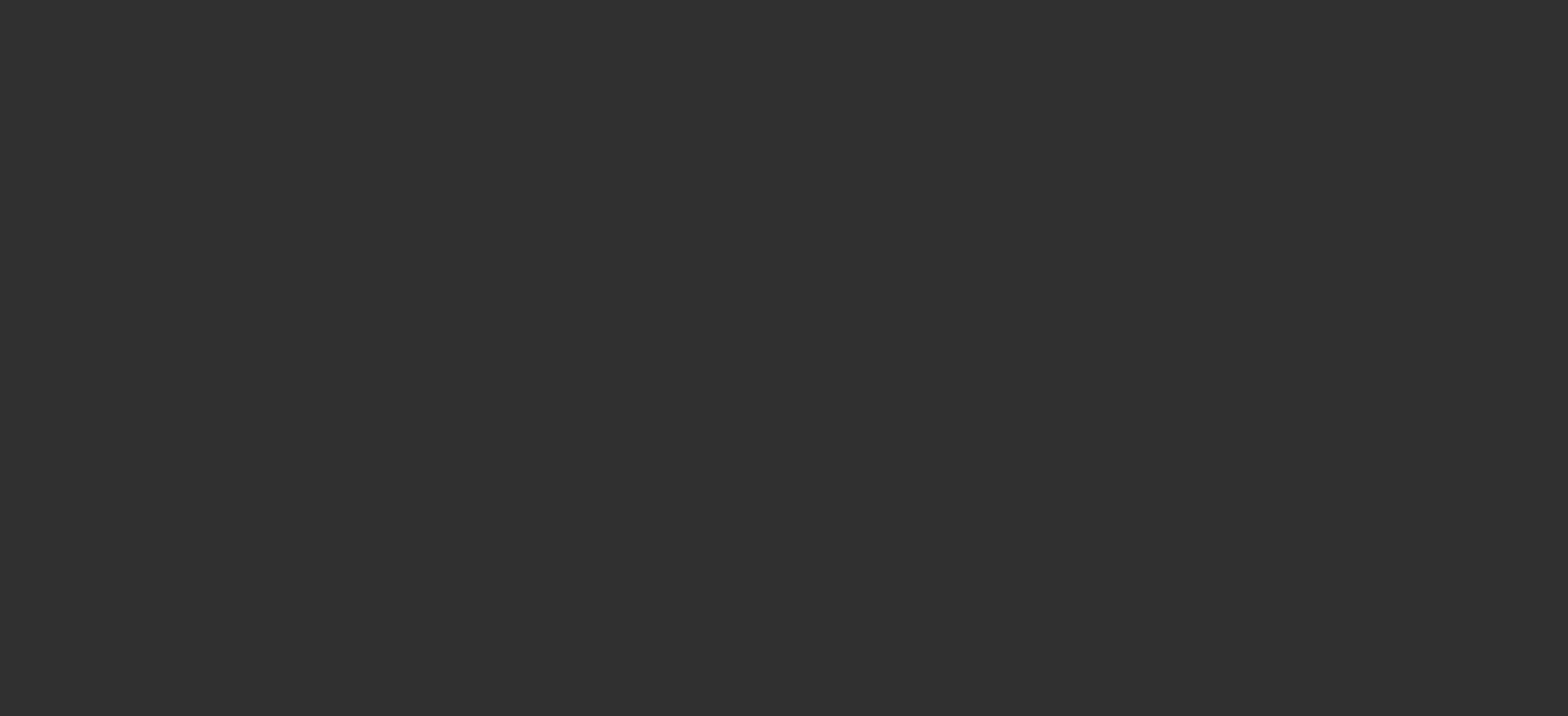 scroll, scrollTop: 0, scrollLeft: 0, axis: both 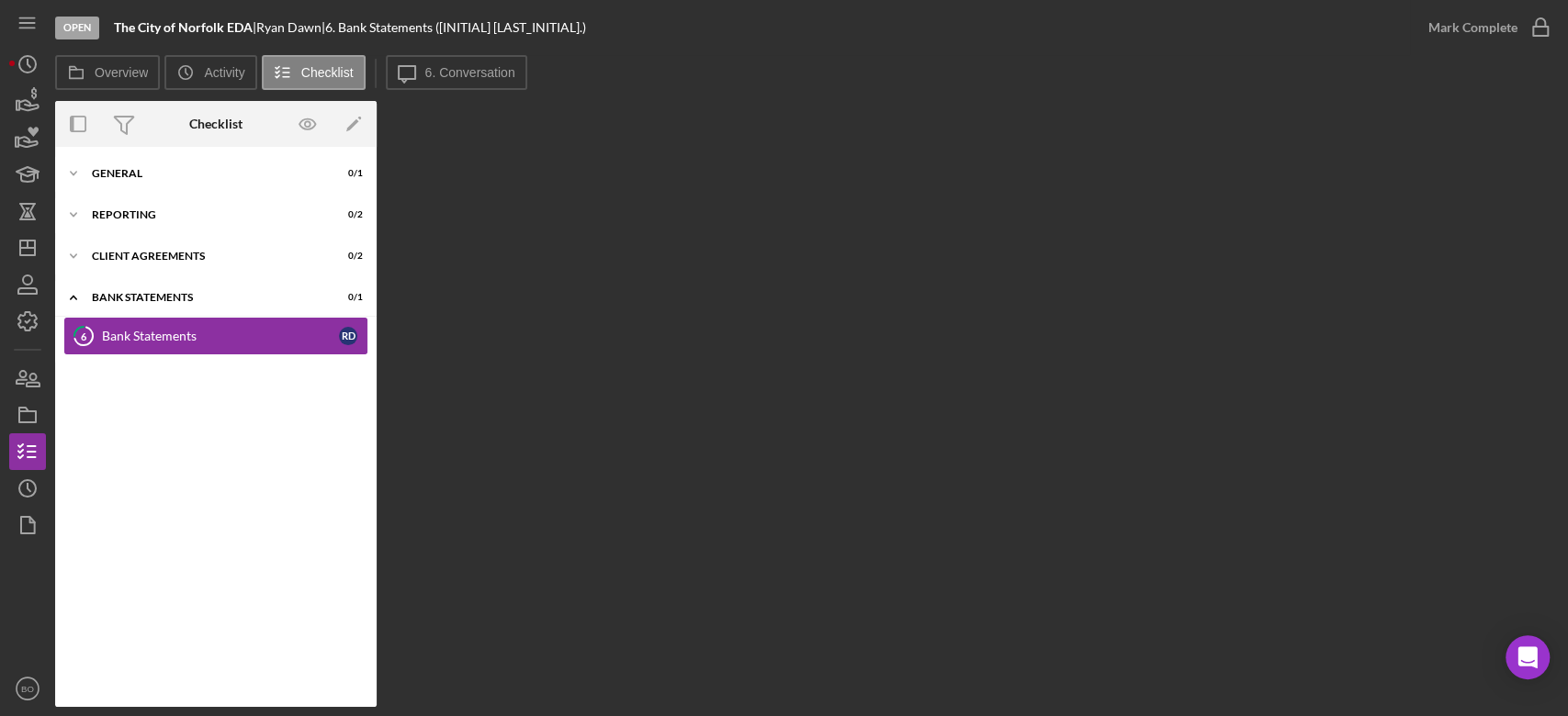 click on "6 Bank Statements [INITIAL] [LAST_INITIAL]" at bounding box center [216, 336] 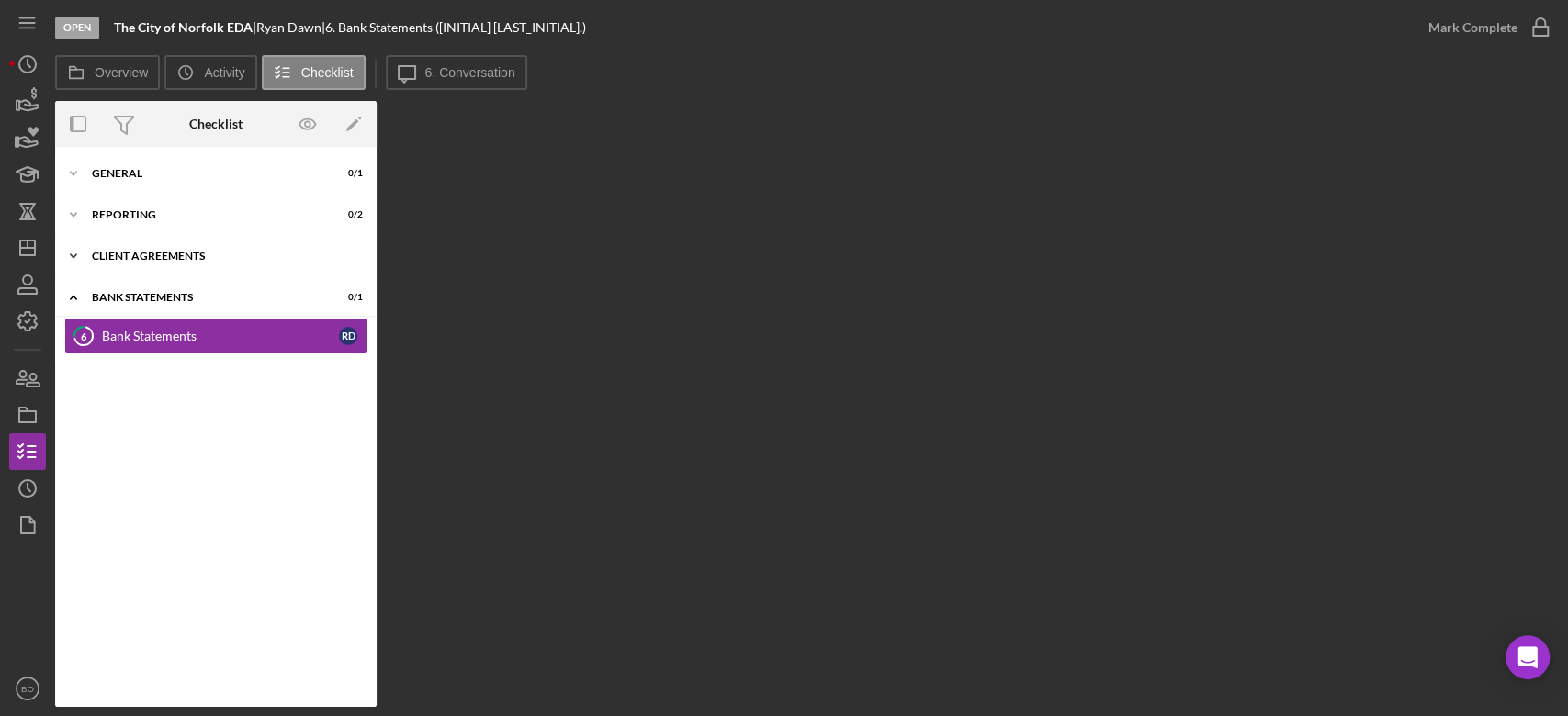 click on "Icon/Expander Client Agreements 0 / 2" at bounding box center [216, 256] 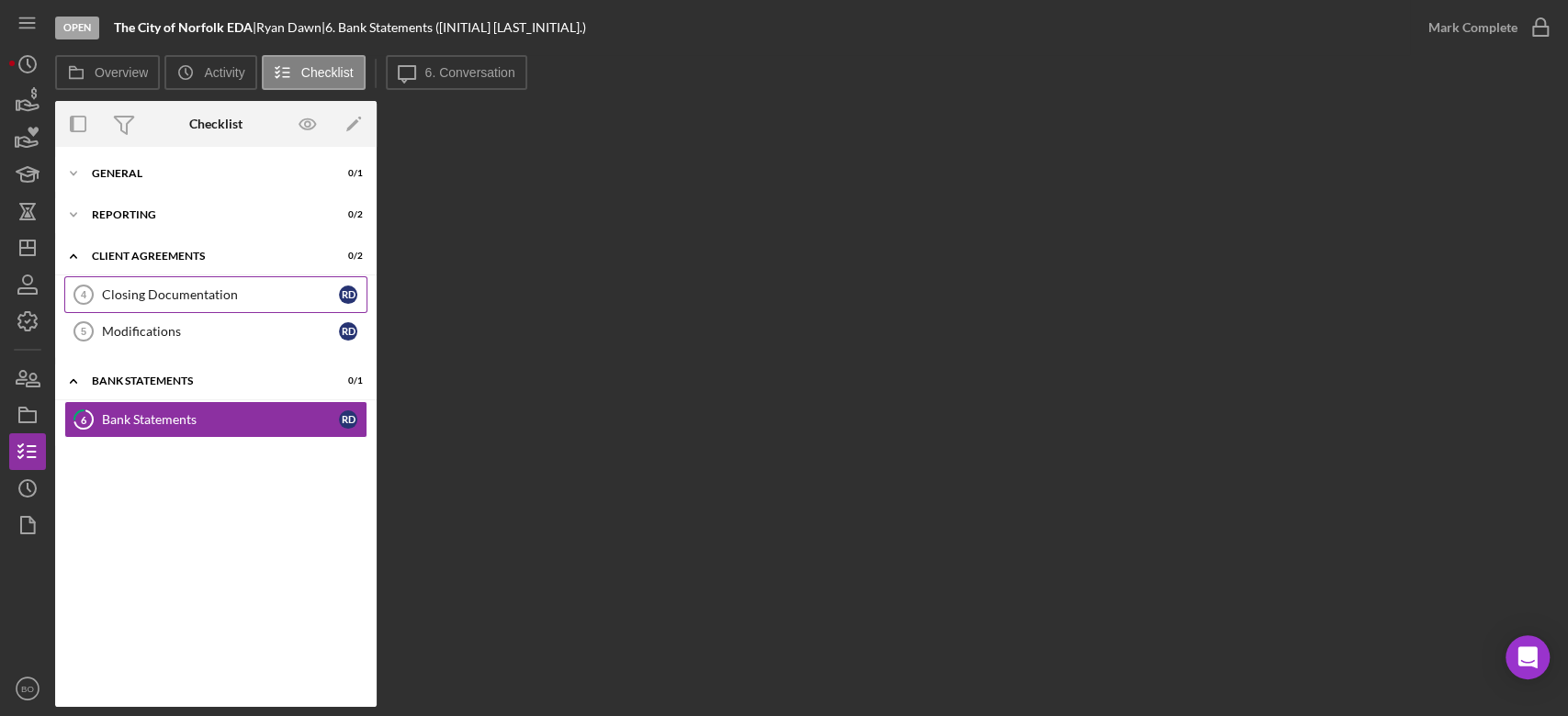 click on "Closing Documentation 4 Closing Documentation [INITIAL] [LAST_INITIAL]" at bounding box center (216, 295) 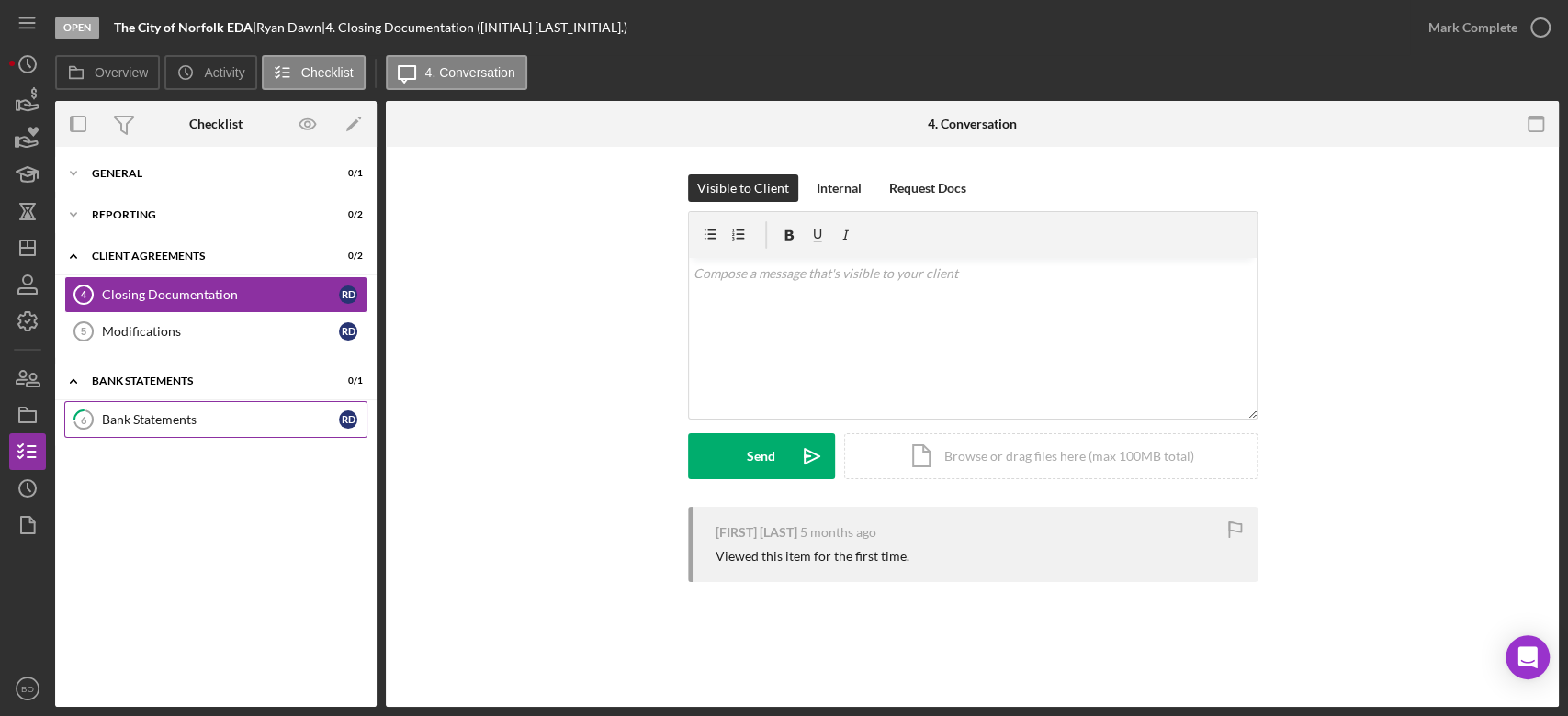 click on "Bank Statements" at bounding box center [220, 420] 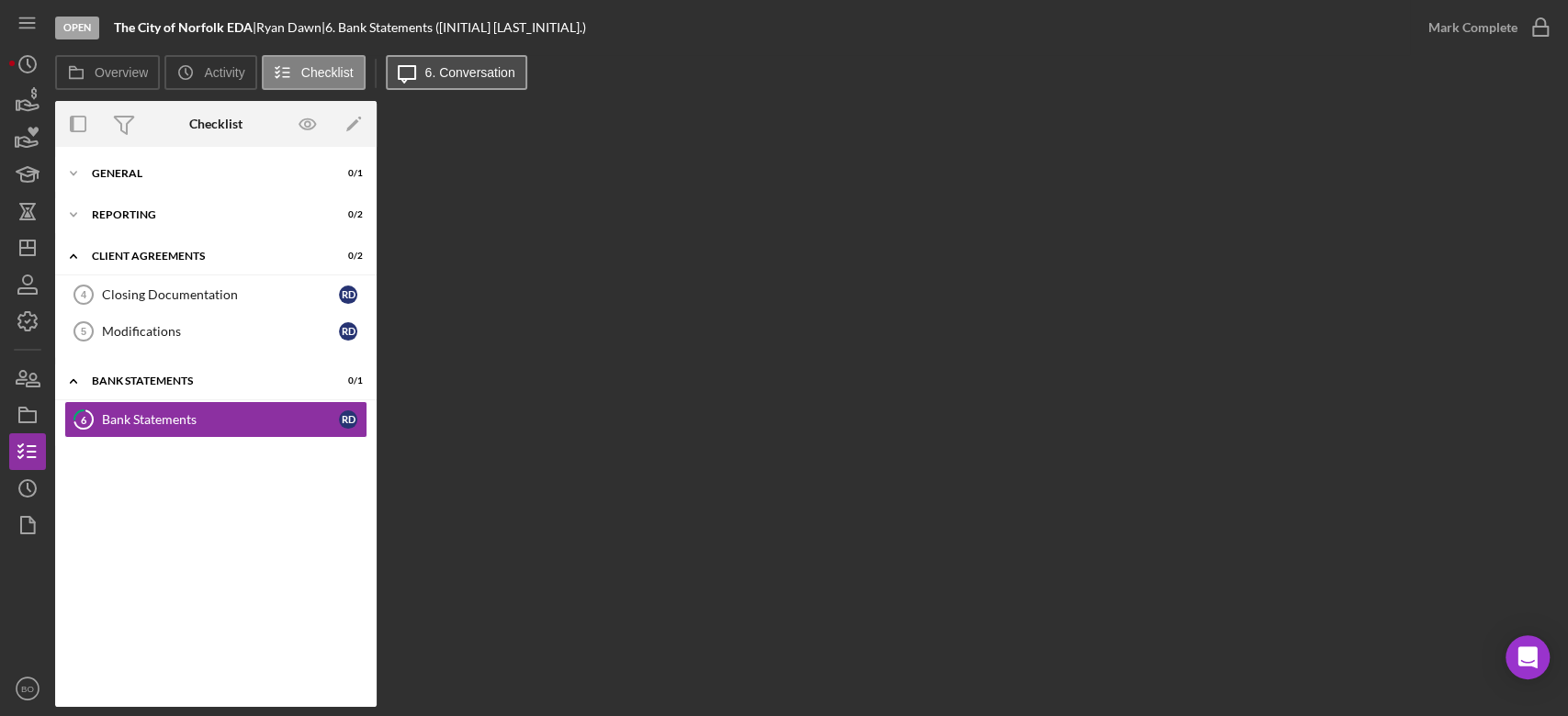 click on "Icon/Message" 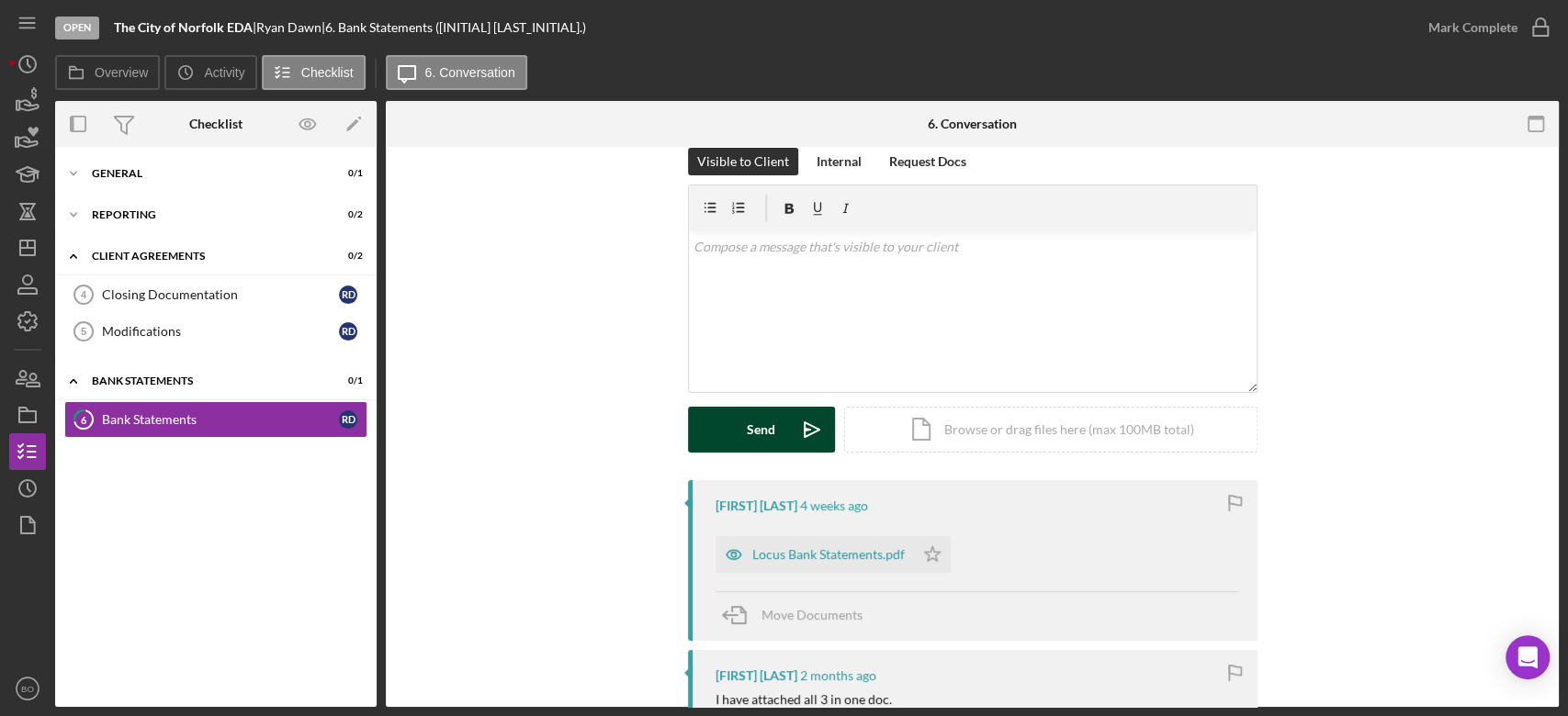 scroll, scrollTop: 0, scrollLeft: 0, axis: both 